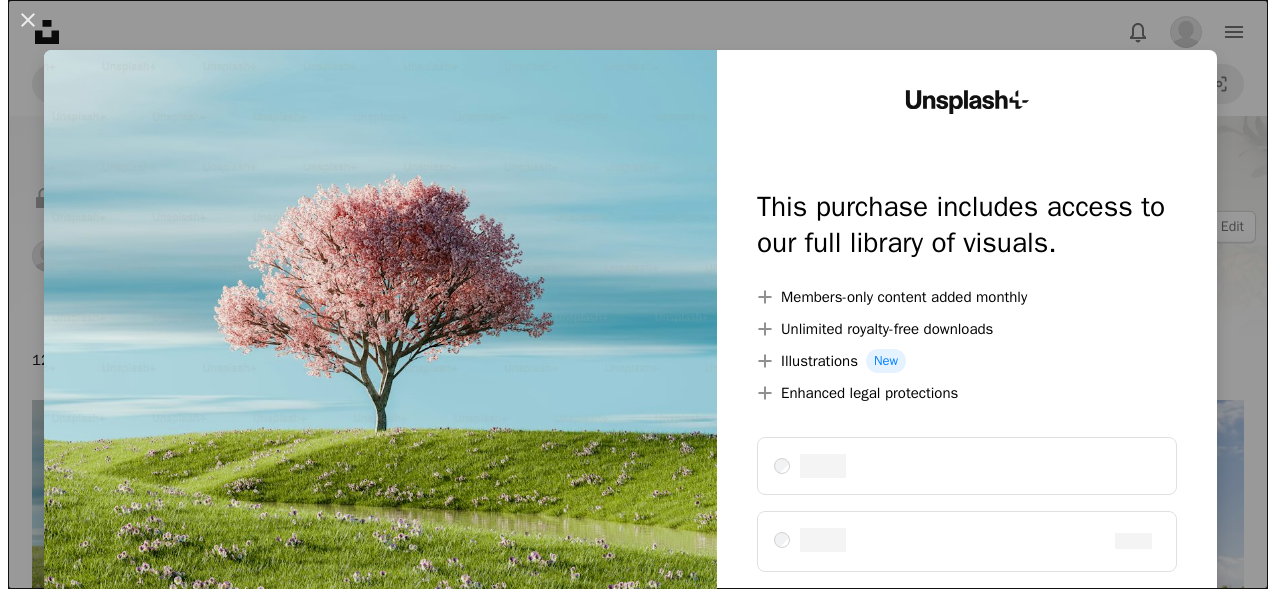 scroll, scrollTop: 257, scrollLeft: 0, axis: vertical 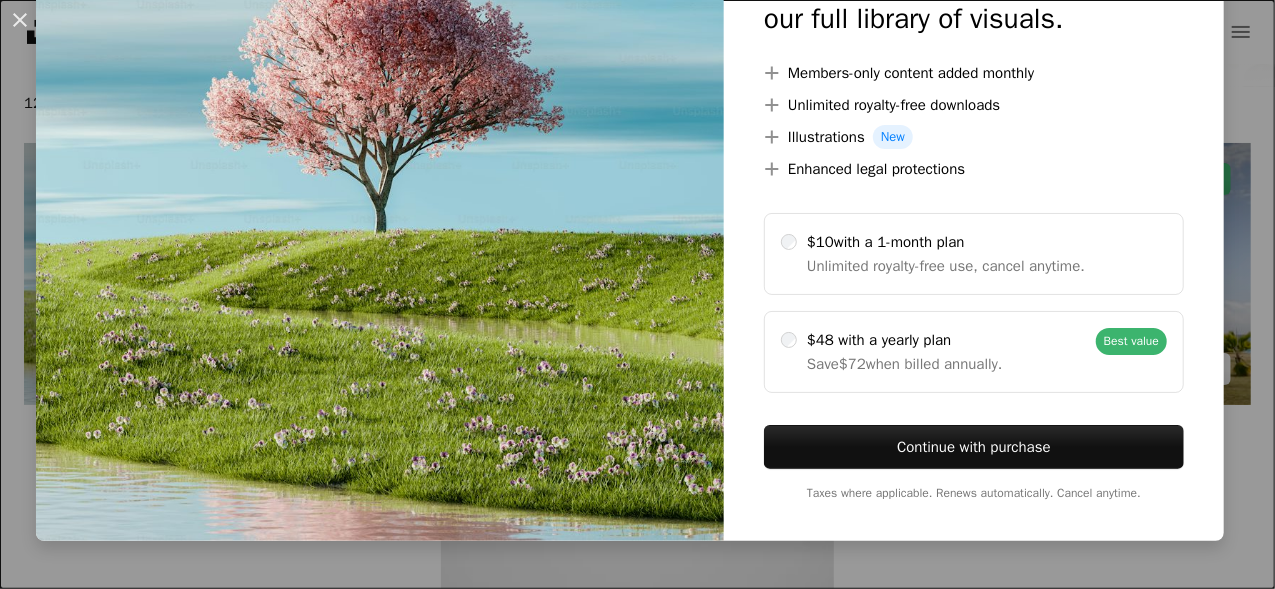 click on "An X shape Unsplash+ This purchase includes access to our full library of visuals. A plus sign Members-only content added monthly A plus sign Unlimited royalty-free downloads A plus sign Illustrations  New A plus sign Enhanced legal protections $10  with a 1-month plan Unlimited royalty-free use, cancel anytime. $48   with a yearly plan Save  $72  when billed annually. Best value Continue with purchase Taxes where applicable. Renews automatically. Cancel anytime." at bounding box center (637, 294) 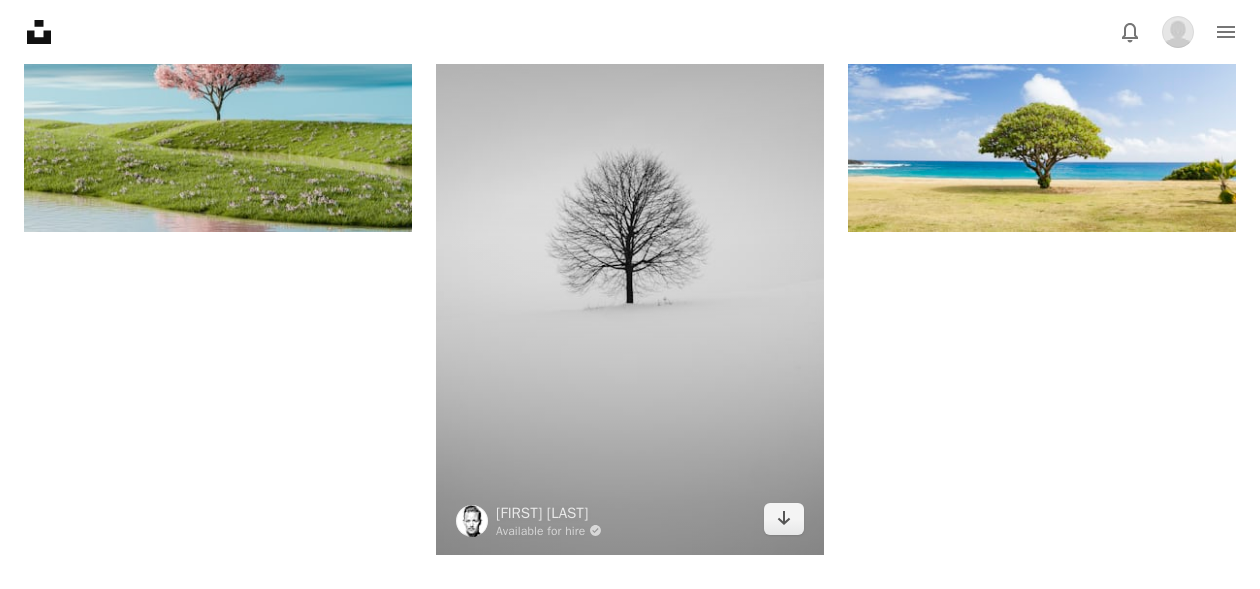 scroll, scrollTop: 657, scrollLeft: 0, axis: vertical 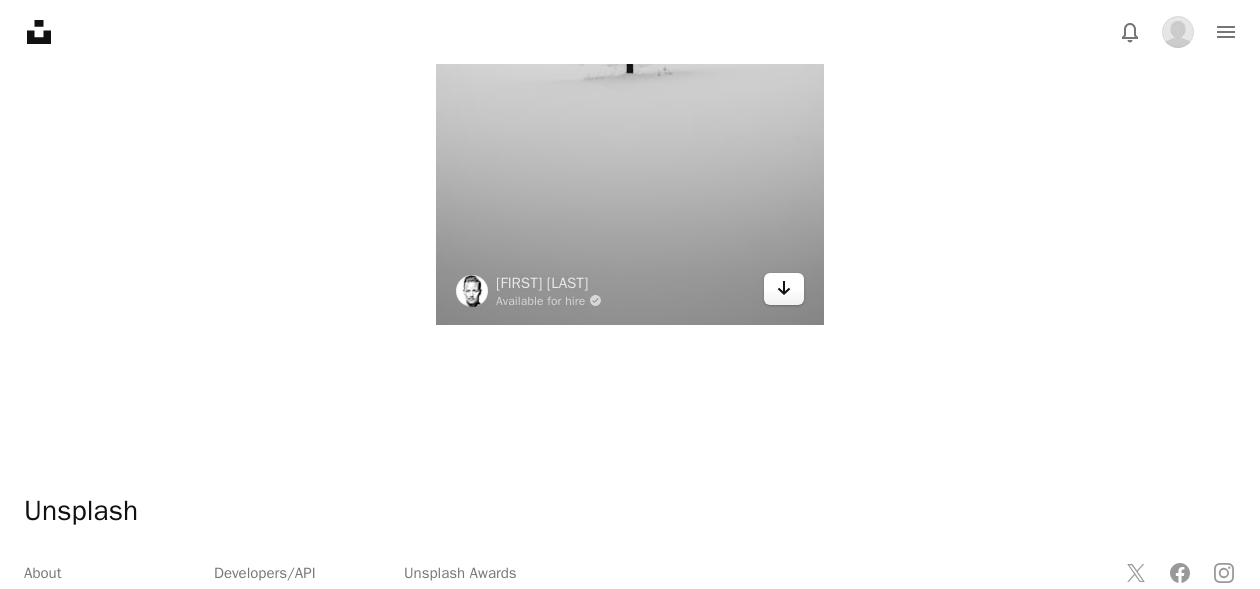 click on "Arrow pointing down" 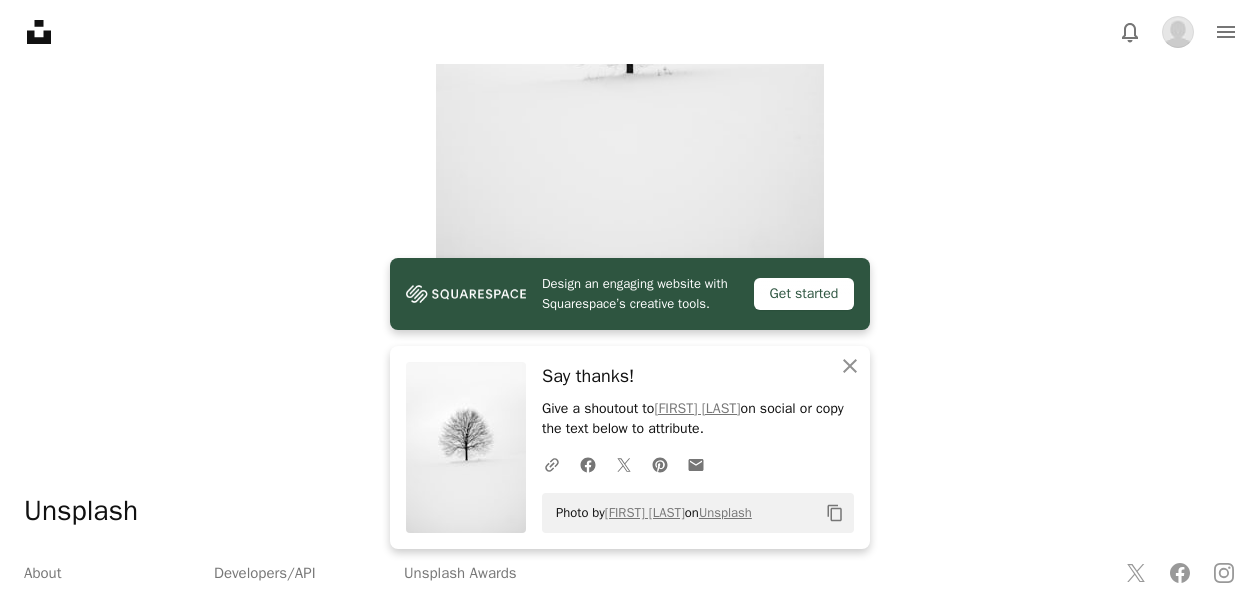 click on "Plus sign for Unsplash+ A heart A plus sign Alex Shuper For Unsplash+ A lock Download A heart A plus sign [FIRST] [LAST] Available for hire A checkmark inside of a circle Arrow pointing down A heart A plus sign Todd Quackenbush Arrow pointing down" at bounding box center [630, 34] 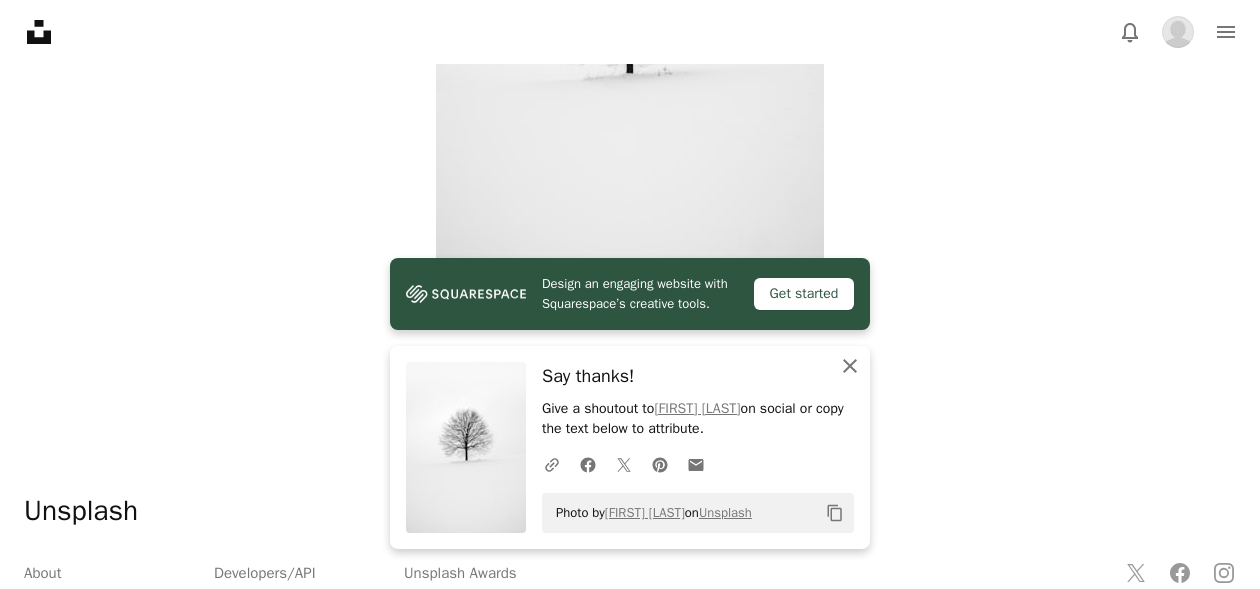 click 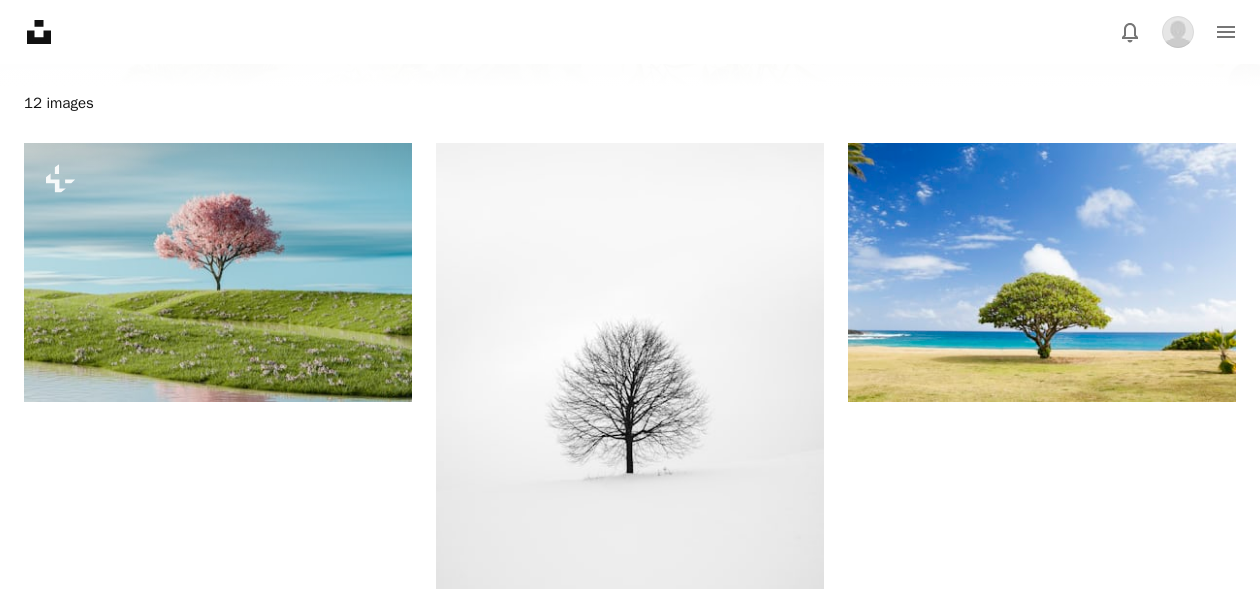 scroll, scrollTop: 0, scrollLeft: 0, axis: both 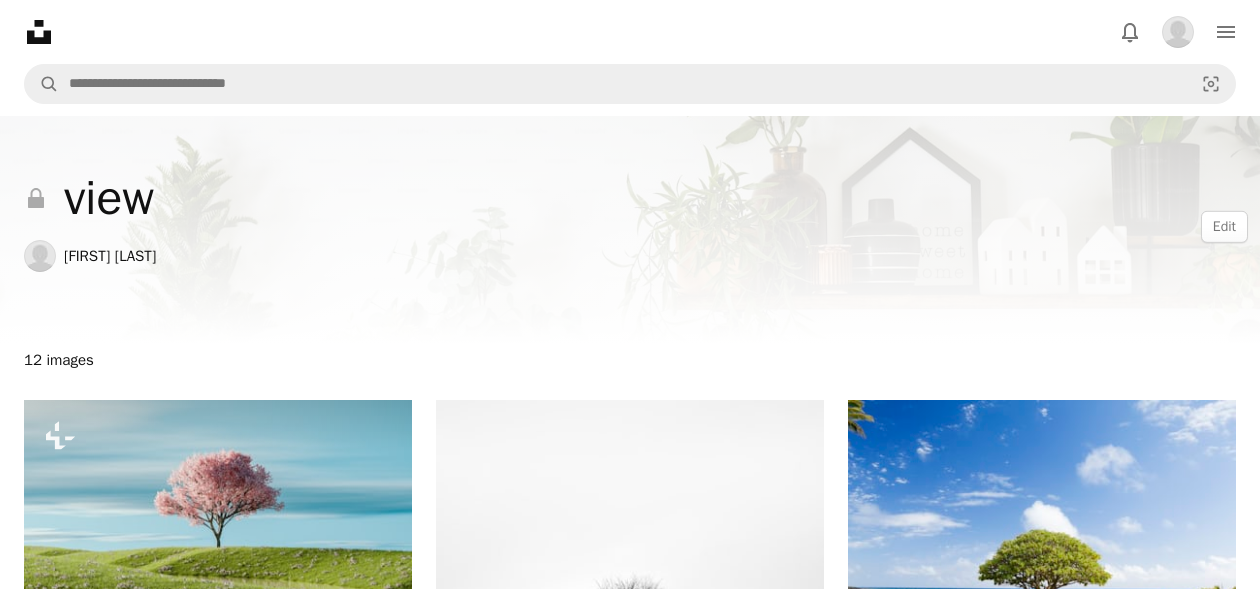 click on "[FIRST] [LAST]" at bounding box center (110, 256) 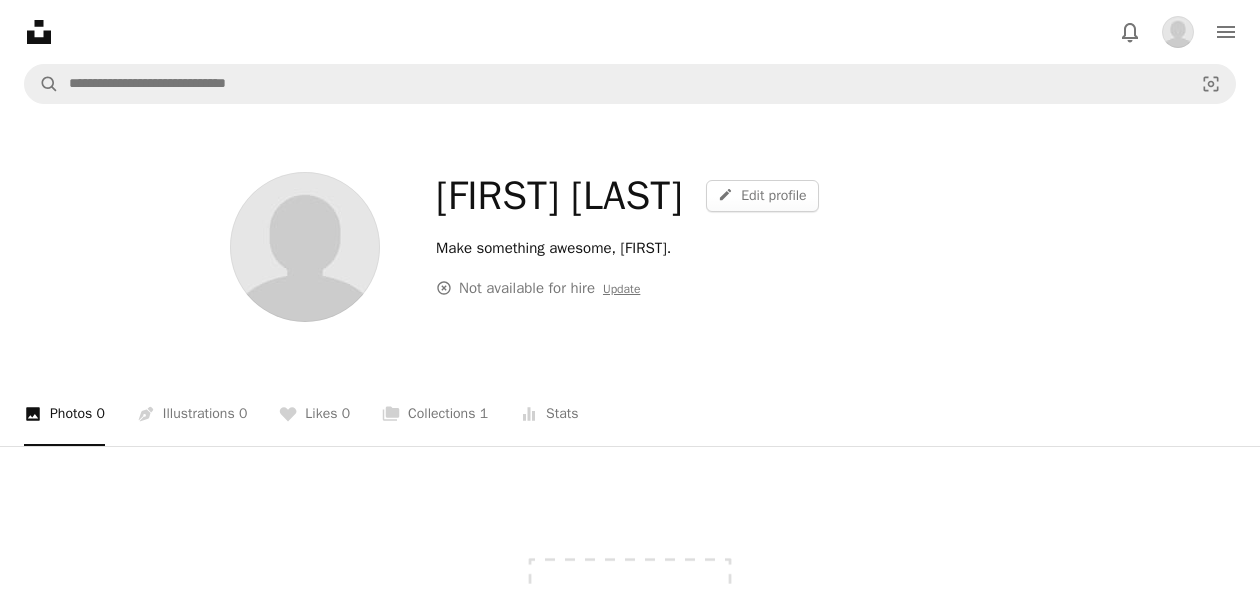 scroll, scrollTop: 200, scrollLeft: 0, axis: vertical 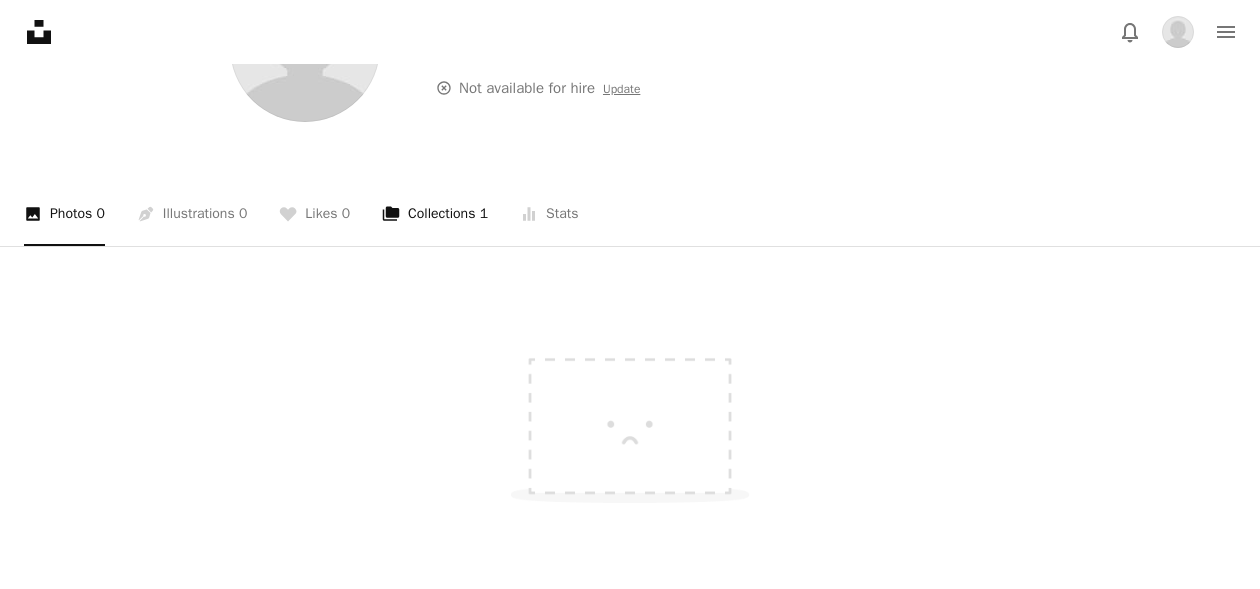 click on "A stack of folders Collections   1" at bounding box center [435, 214] 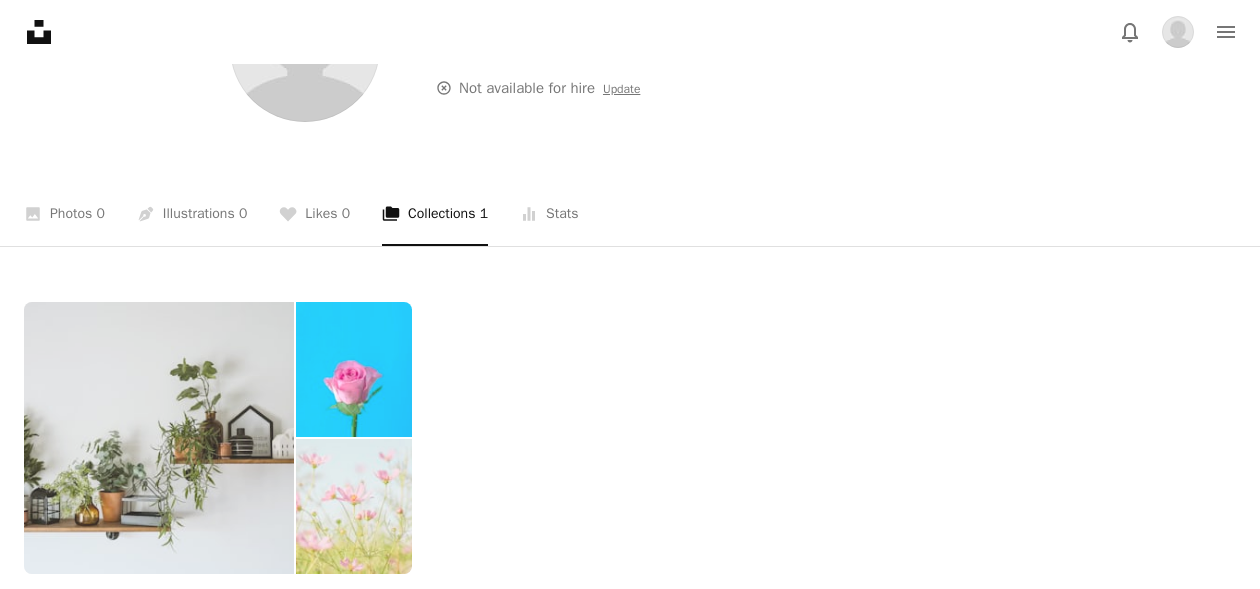 click at bounding box center (354, 506) 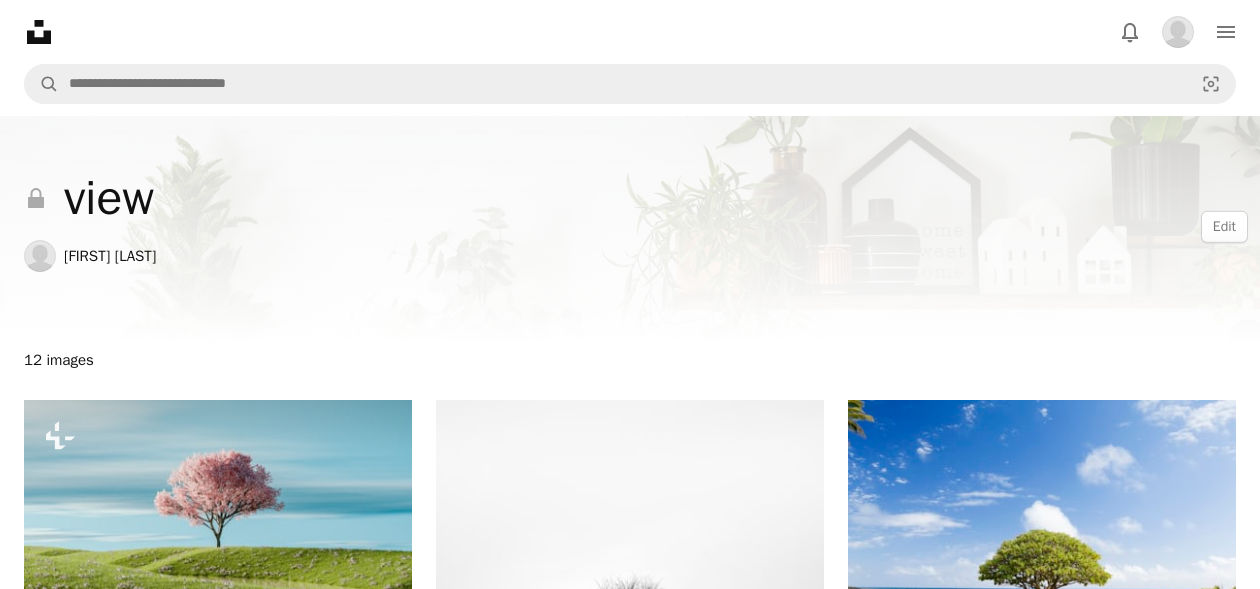 scroll, scrollTop: 0, scrollLeft: 0, axis: both 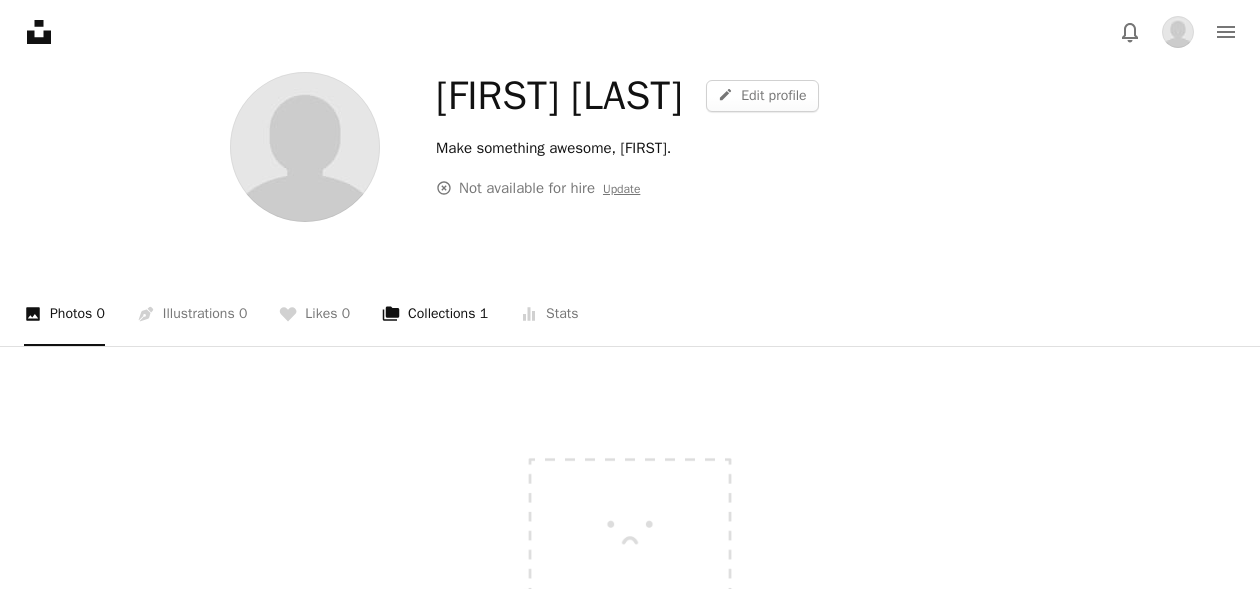 click on "A stack of folders Collections   1" at bounding box center [435, 314] 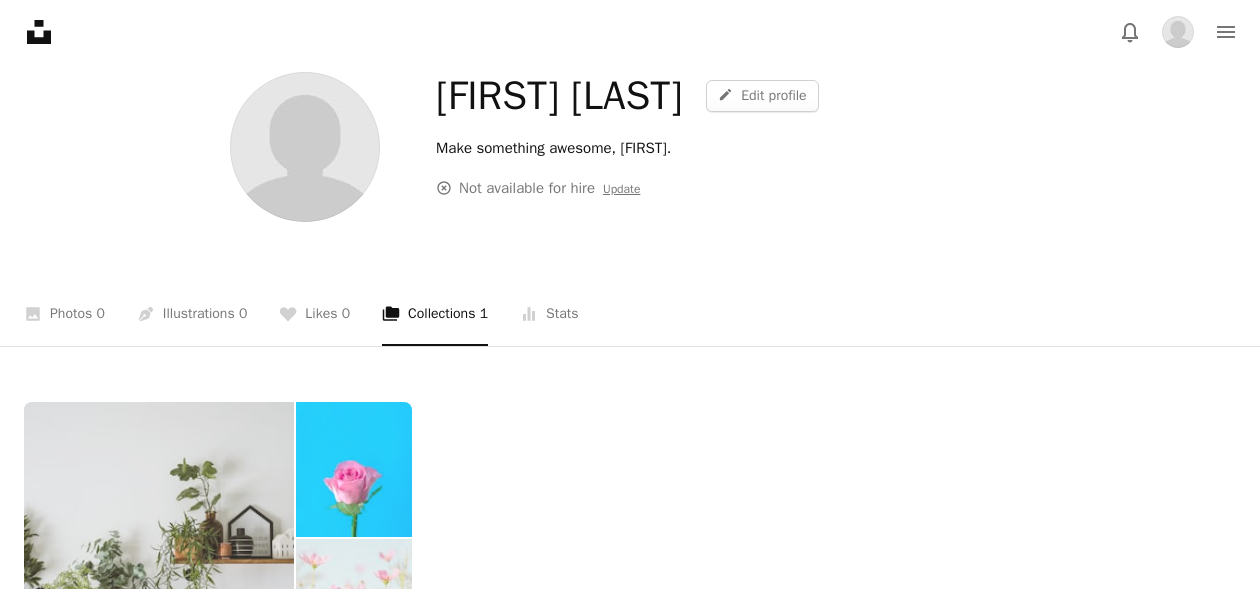 click at bounding box center [354, 469] 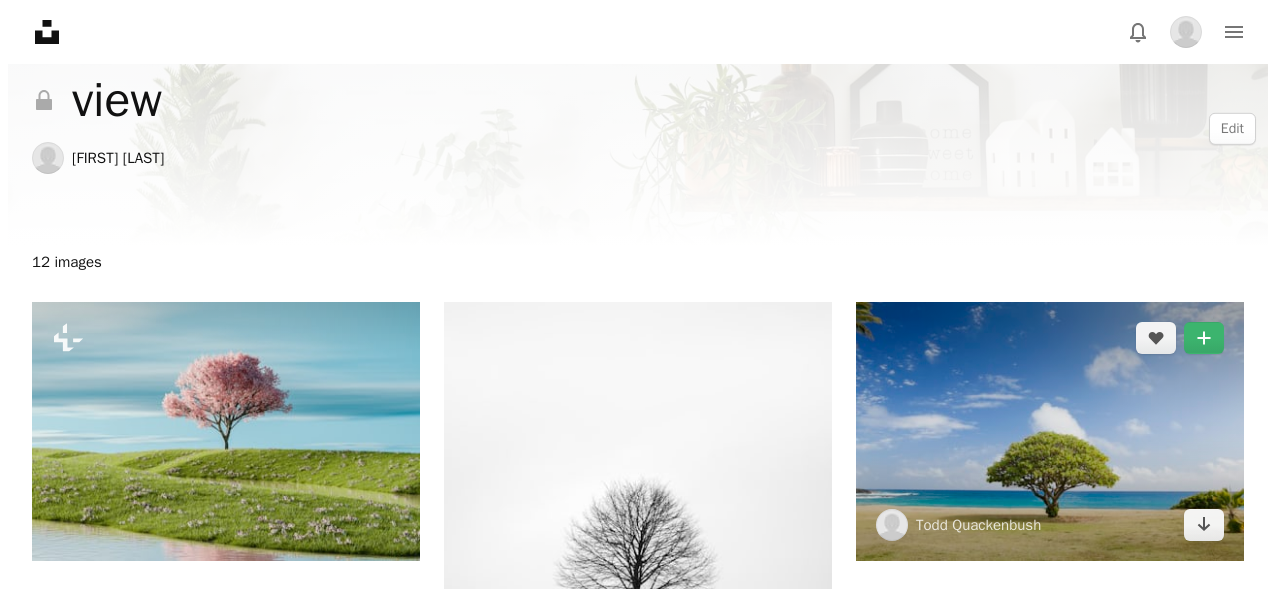 scroll, scrollTop: 0, scrollLeft: 0, axis: both 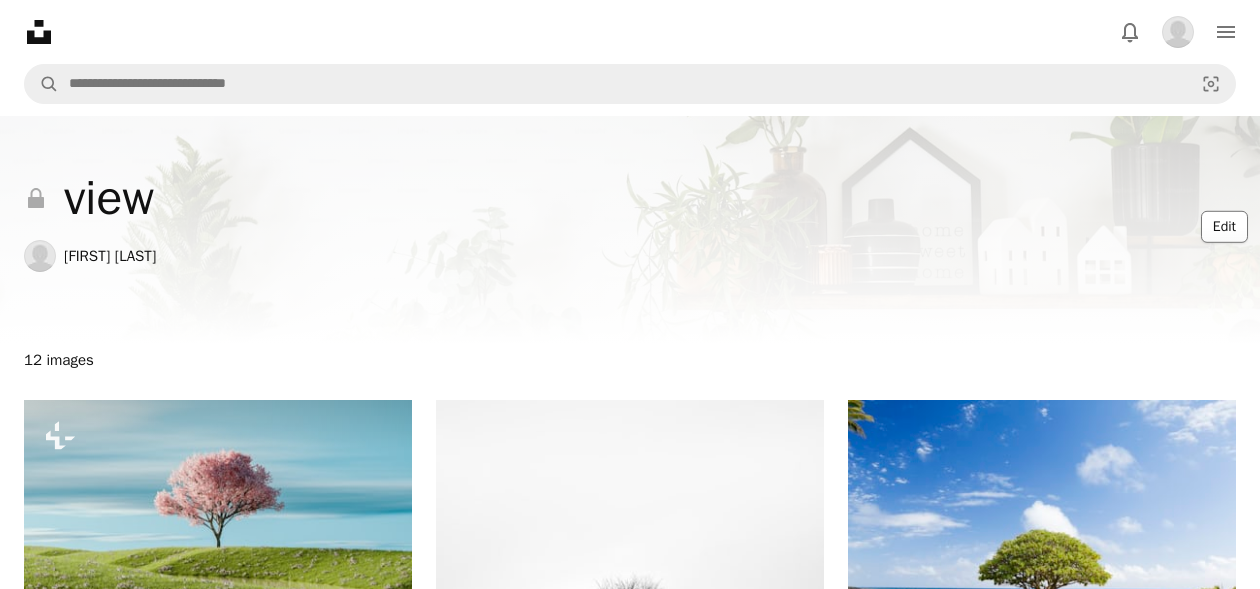 click on "Edit" at bounding box center (1224, 227) 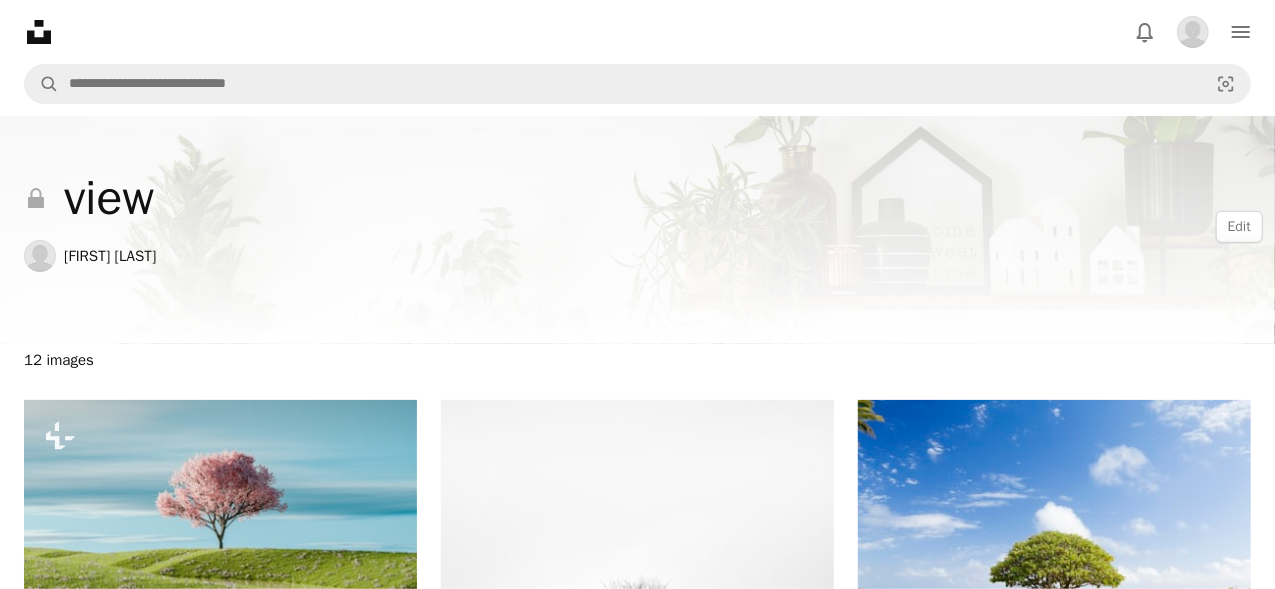 click on "Save" at bounding box center [820, 2047] 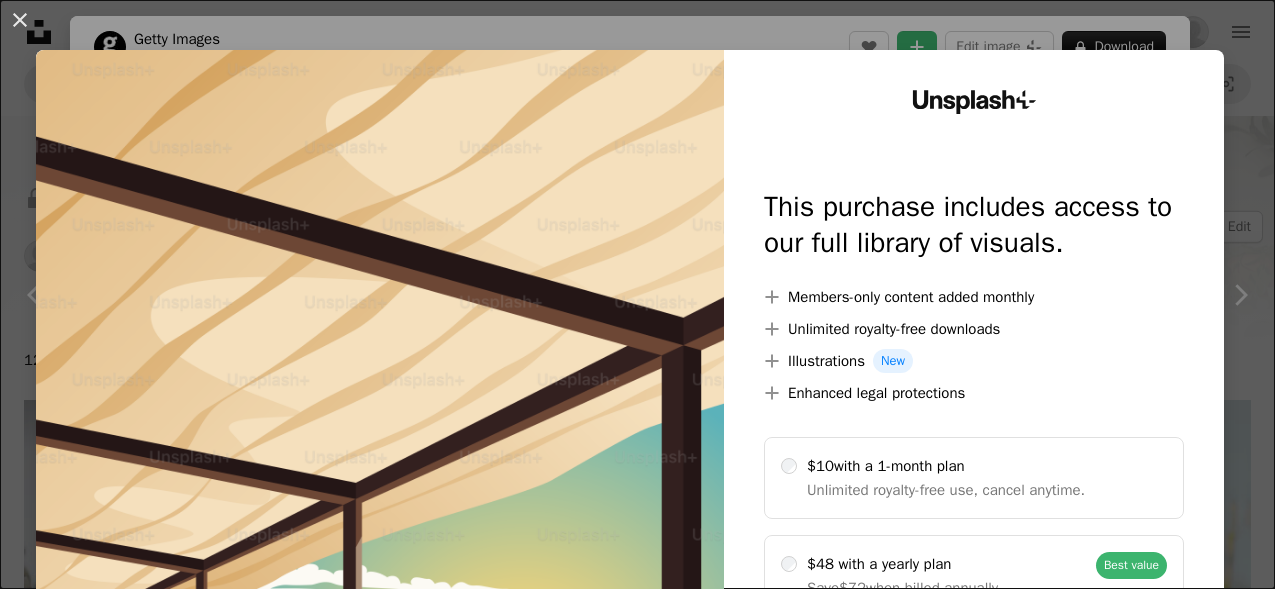 scroll, scrollTop: 1500, scrollLeft: 0, axis: vertical 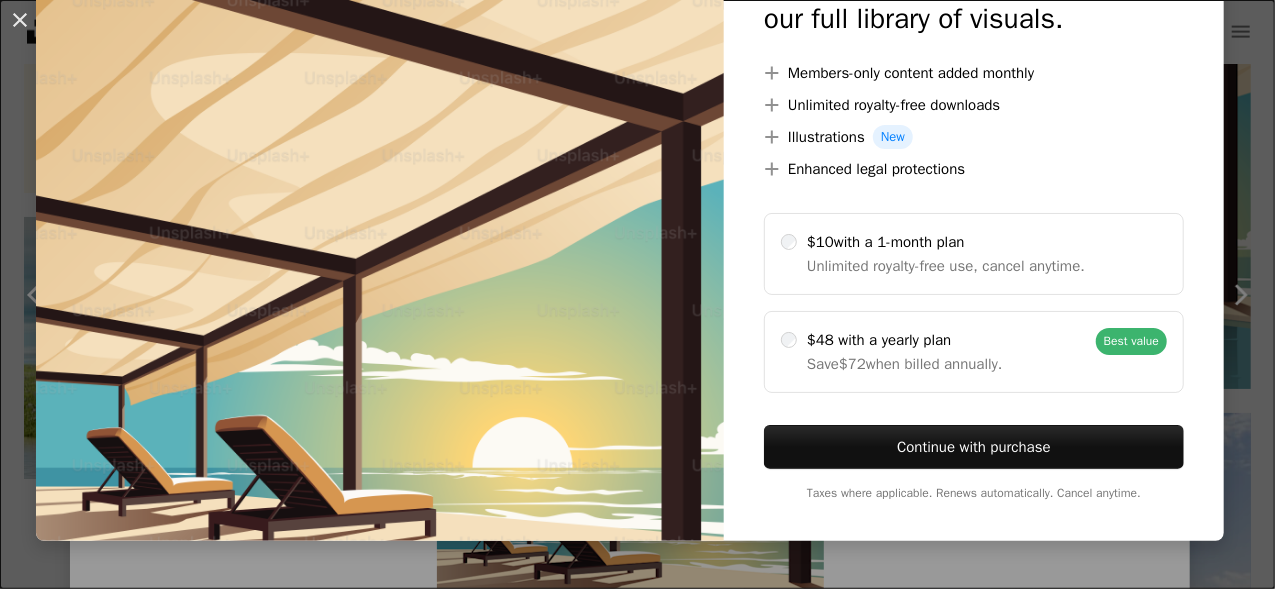 click on "An X shape Unsplash+ This purchase includes access to our full library of visuals. A plus sign Members-only content added monthly A plus sign Unlimited royalty-free downloads A plus sign Illustrations  New A plus sign Enhanced legal protections $10  with a 1-month plan Unlimited royalty-free use, cancel anytime. $48   with a yearly plan Save  $72  when billed annually. Best value Continue with purchase Taxes where applicable. Renews automatically. Cancel anytime." at bounding box center [637, 294] 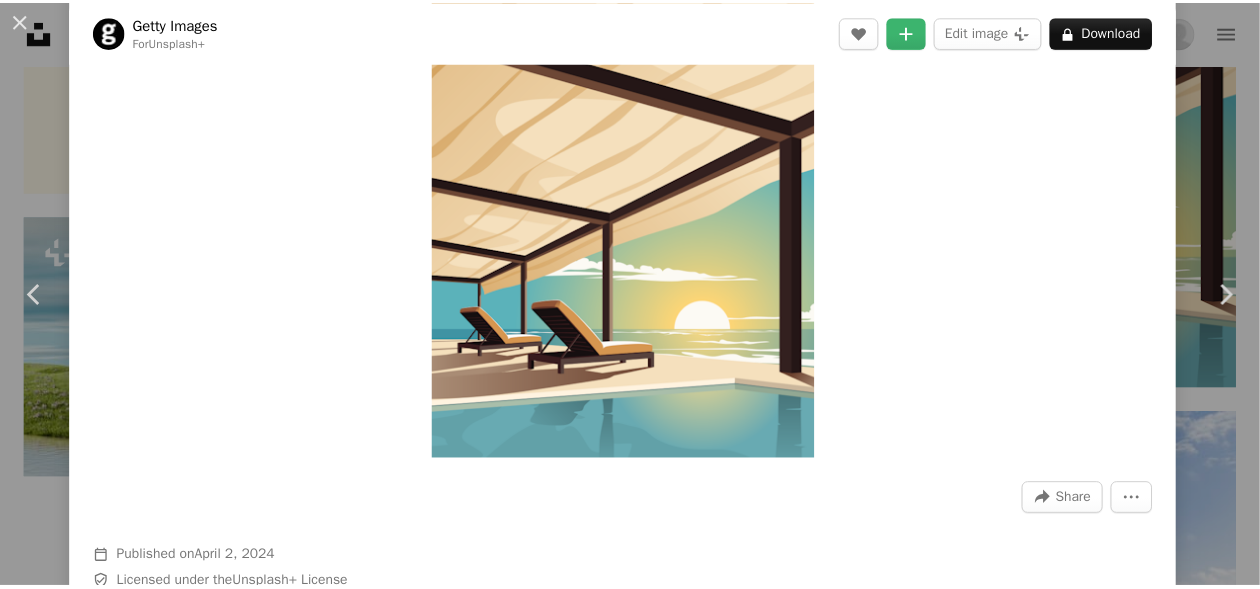 scroll, scrollTop: 300, scrollLeft: 0, axis: vertical 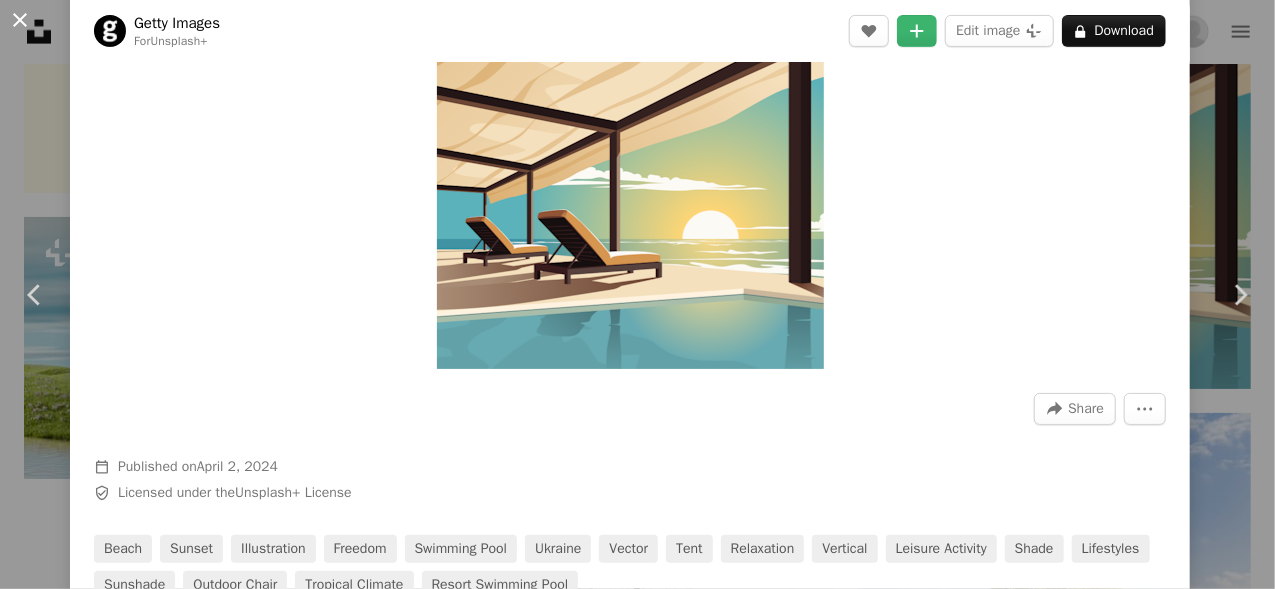 click on "An X shape" at bounding box center [20, 20] 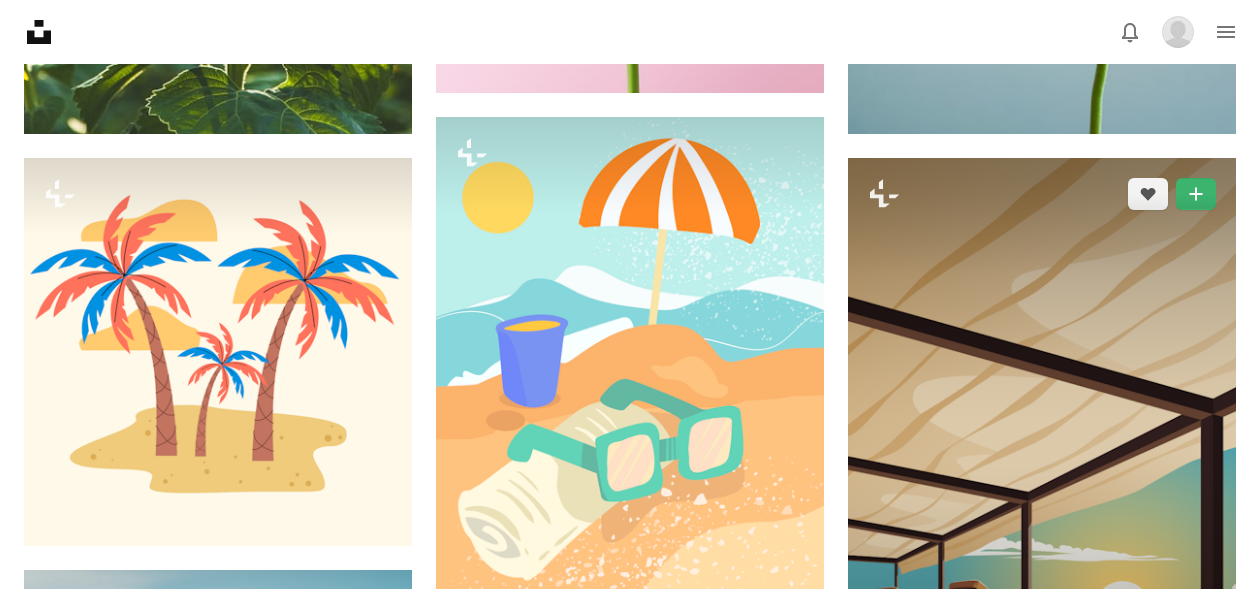 scroll, scrollTop: 1100, scrollLeft: 0, axis: vertical 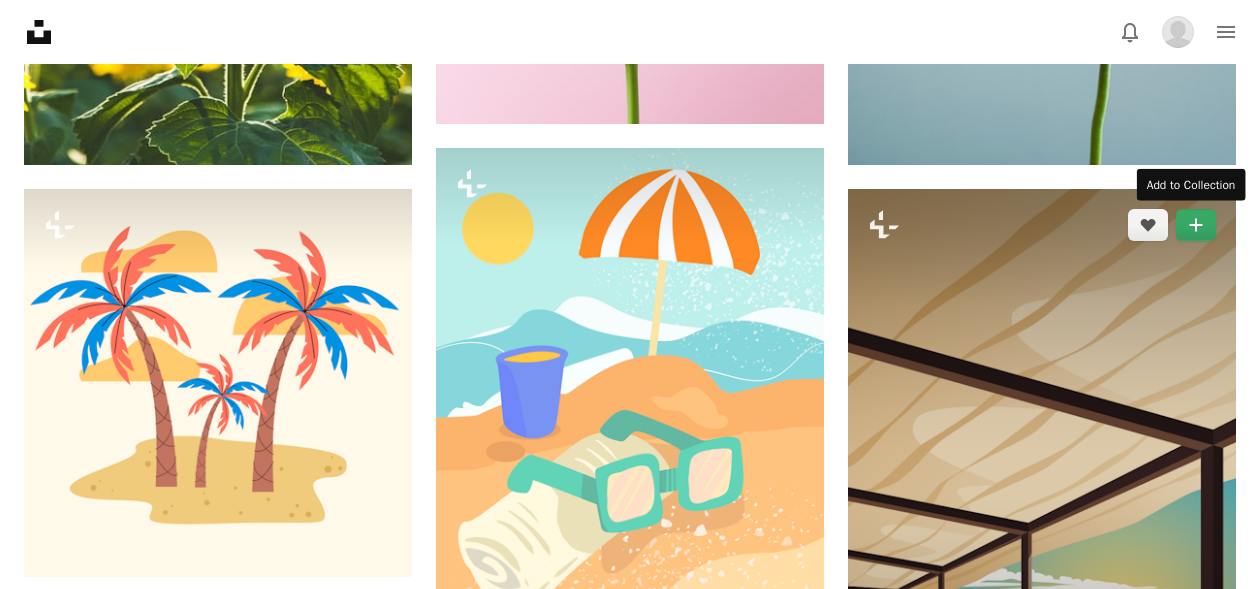 click 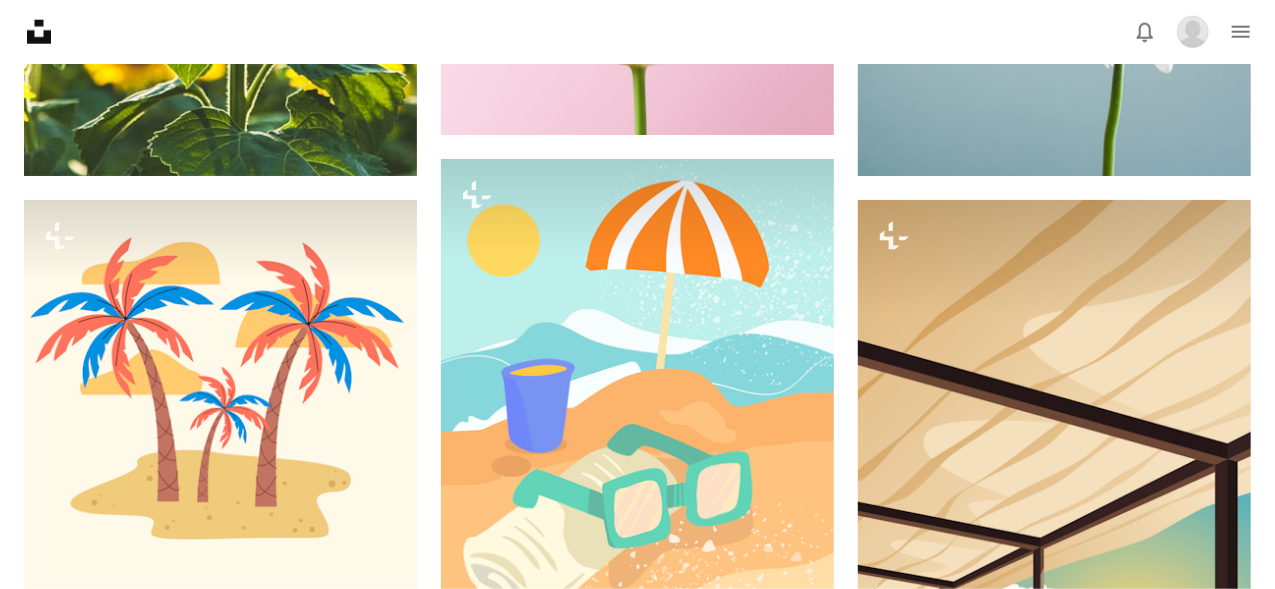 click on "An X shape Add to Collection Create a new collection A checkmark A minus sign 12 photos A lock view Create new collection Name 60 Description  (optional) 250 Make collection private A lock Cancel Create collection" at bounding box center (637, 2122) 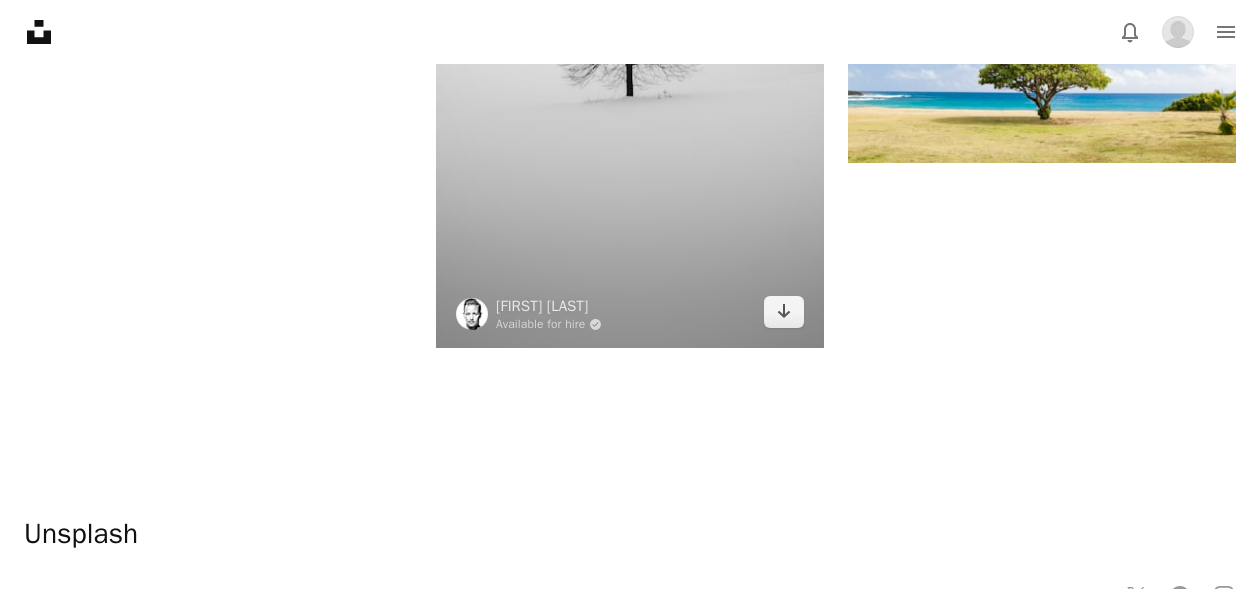 scroll, scrollTop: 2000, scrollLeft: 0, axis: vertical 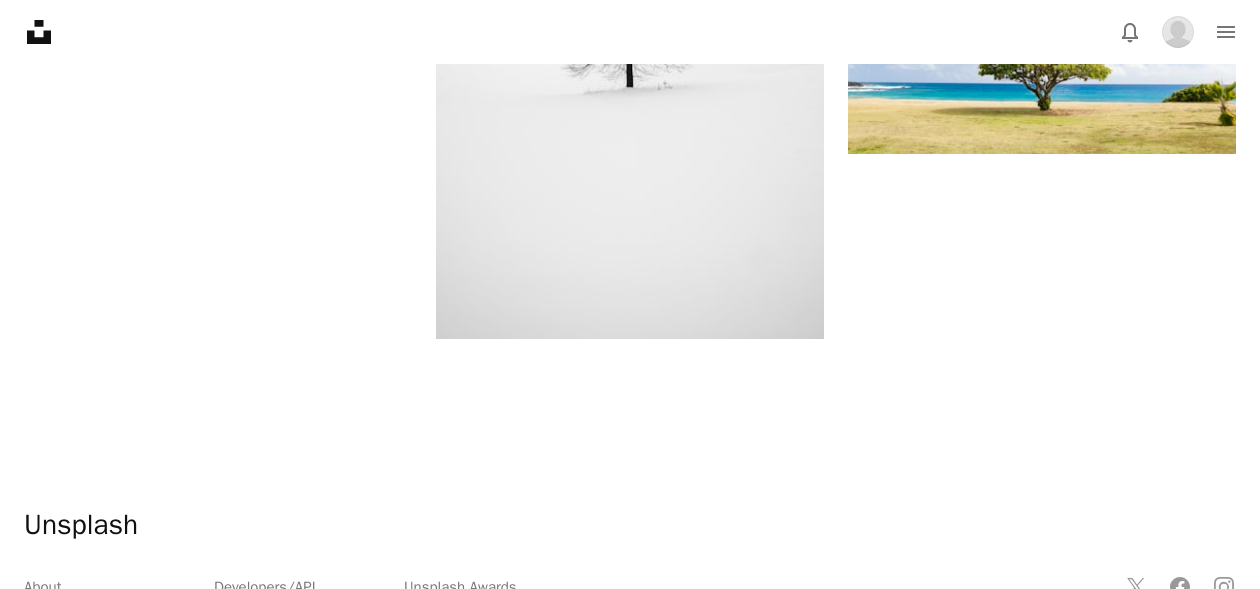 click on "Plus sign for Unsplash+ A heart A plus sign [FIRST] [LAST] 🇨🇦 For  Unsplash+ A lock   Download A heart A plus sign [FIRST] [LAST] Available for hire A checkmark inside of a circle Arrow pointing down Plus sign for Unsplash+ A heart A plus sign [FIRST] [LAST] For  Unsplash+ A lock   Download Plus sign for Unsplash+ A heart A plus sign [FIRST] [LAST] For  Unsplash+ A lock   Download Plus sign for Unsplash+ A heart A plus sign [FIRST] [LAST] For  Unsplash+ A lock   Download A heart A plus sign [FIRST] [LAST] Arrow pointing down Plus sign for Unsplash+ A heart A plus sign [FIRST] [LAST] For  Unsplash+ A lock   Download A heart A plus sign [FIRST] [LAST] Available for hire A checkmark inside of a circle Arrow pointing down A heart A plus sign [FIRST] [LAST] Arrow pointing down A heart A plus sign [FIRST] [LAST] Arrow pointing down Plus sign for Unsplash+ A heart A plus sign Getty Images For  Unsplash+ A lock   Download A heart A plus sign [FIRST] [LAST] Arrow pointing down" at bounding box center (630, -631) 